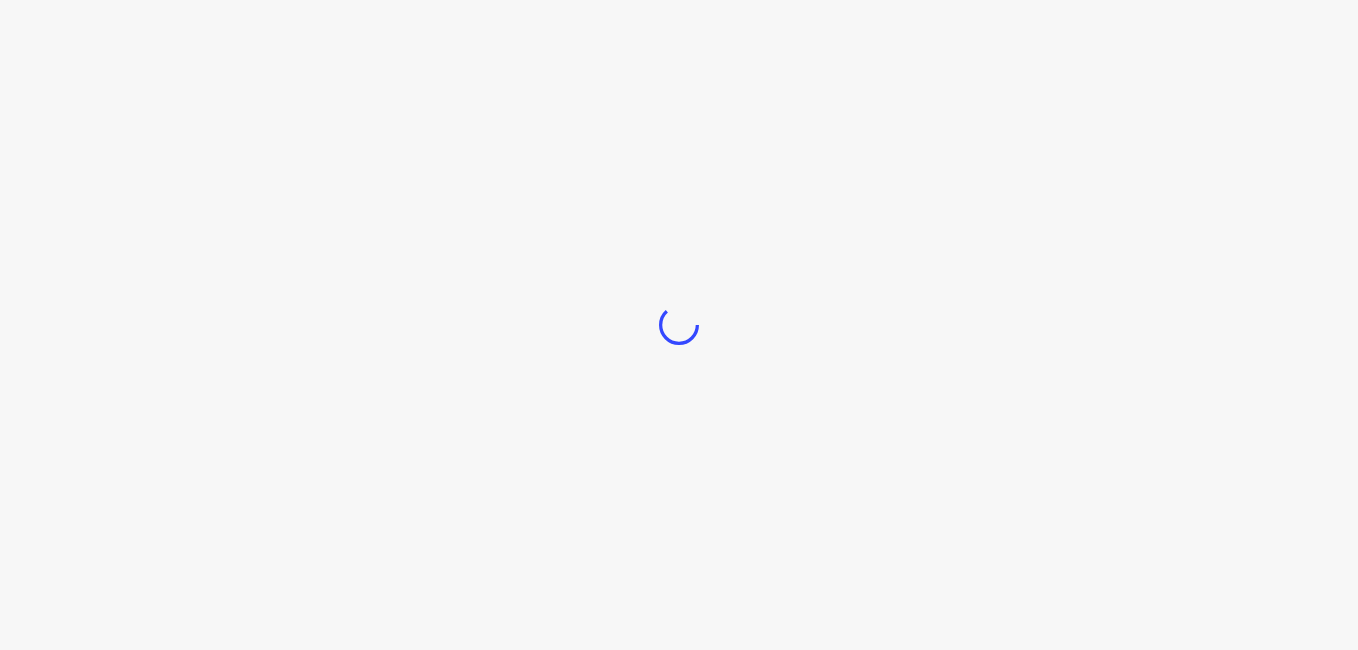 scroll, scrollTop: 0, scrollLeft: 0, axis: both 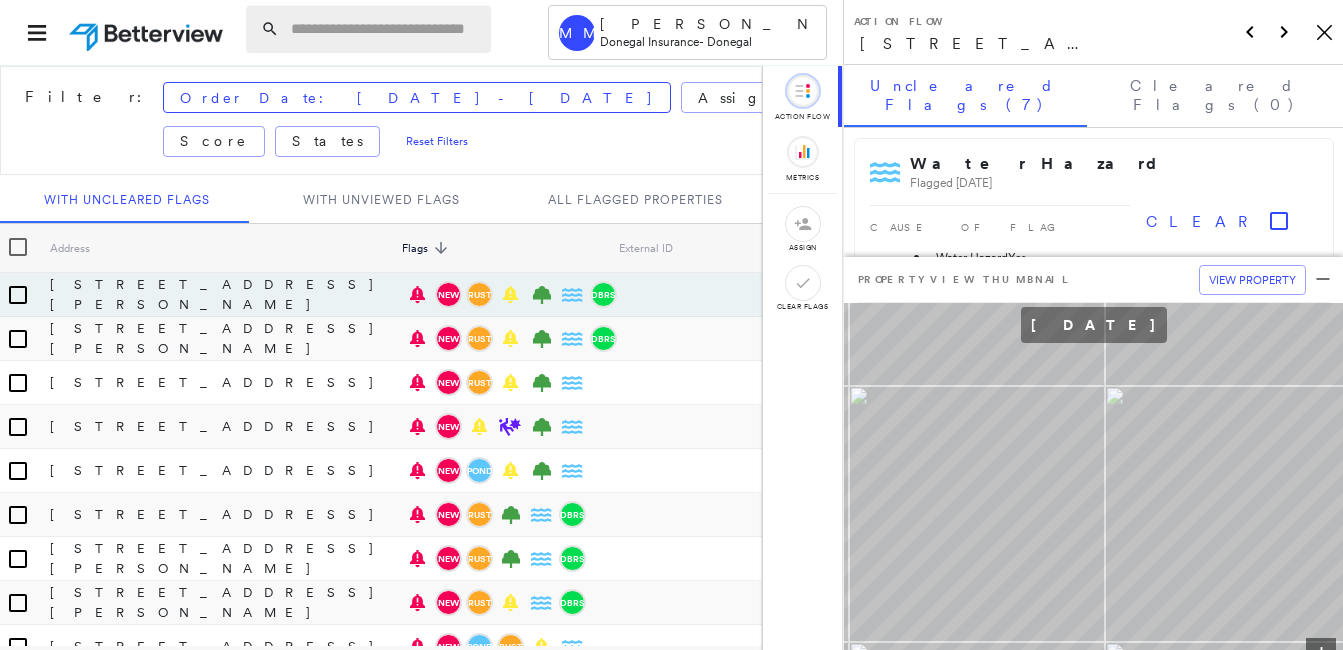 click at bounding box center [385, 29] 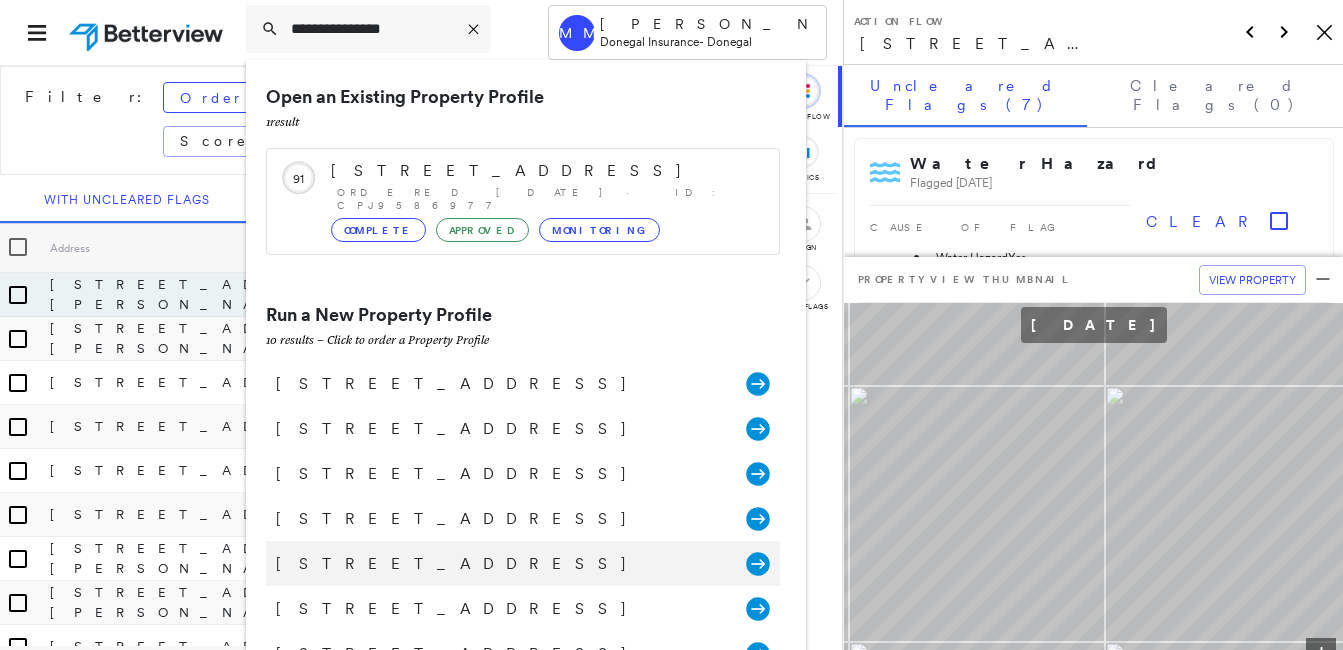 type on "**********" 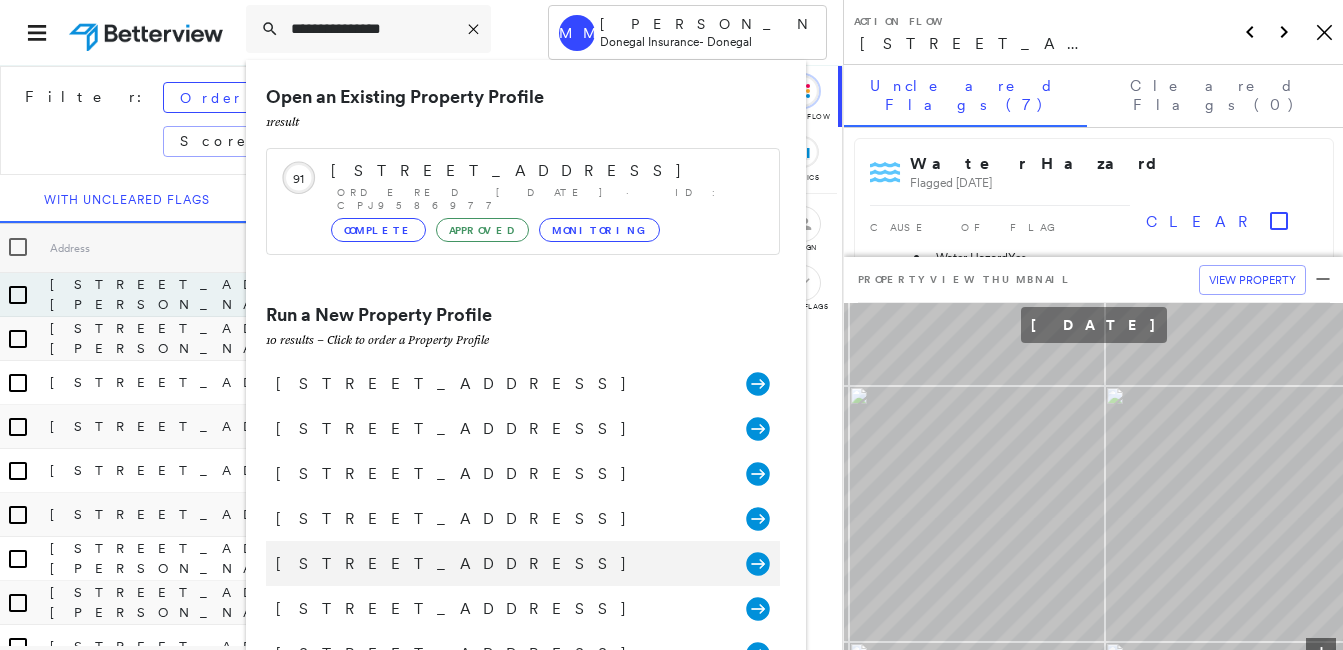 click on "[STREET_ADDRESS]" at bounding box center [501, 564] 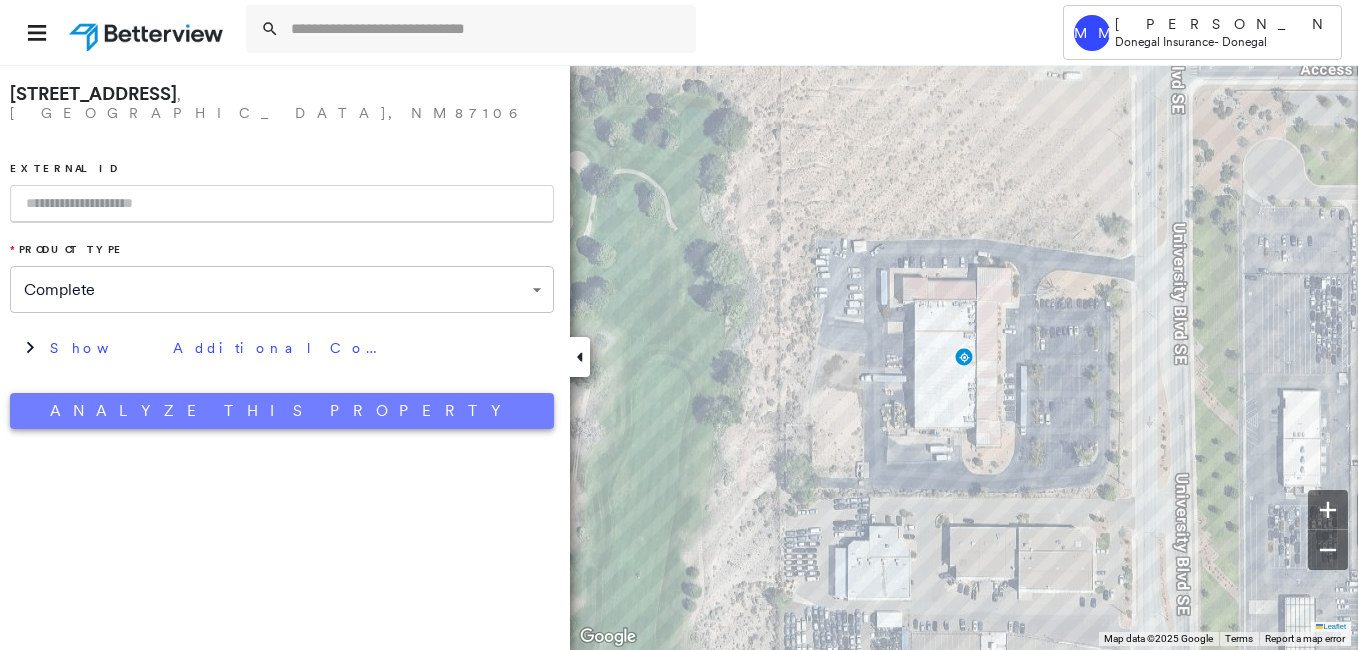 click on "Analyze This Property" at bounding box center [282, 411] 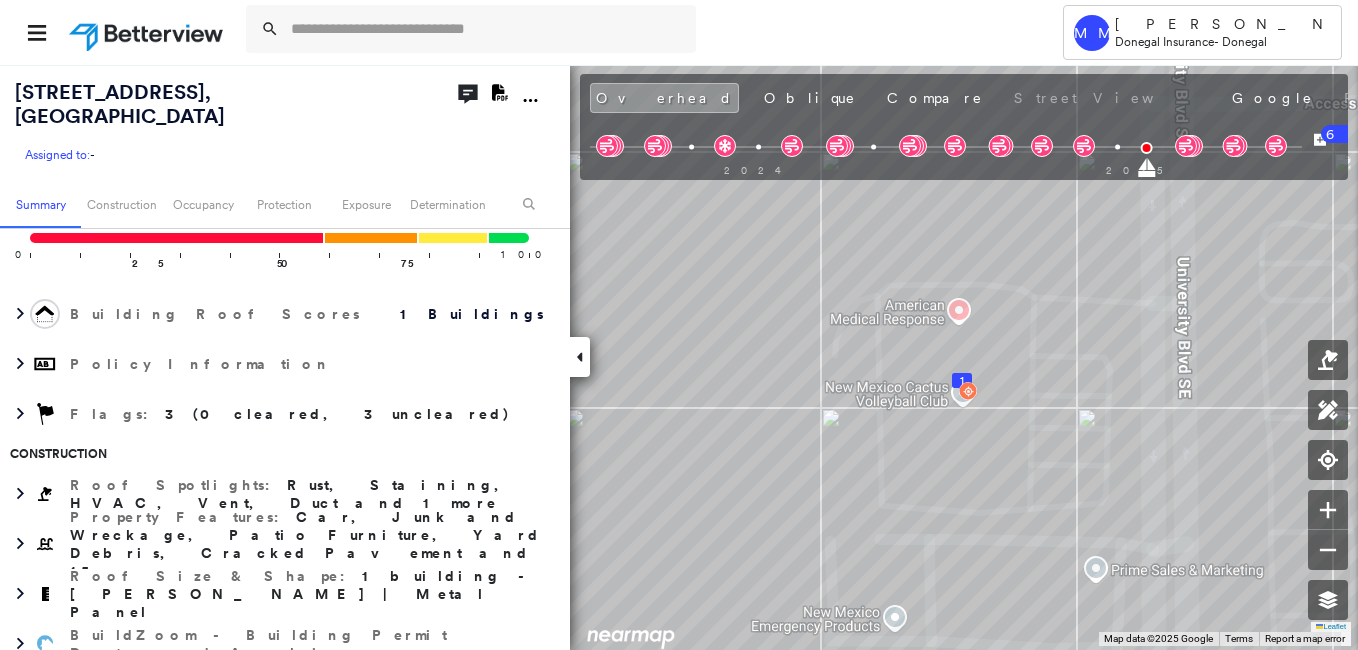 scroll, scrollTop: 300, scrollLeft: 0, axis: vertical 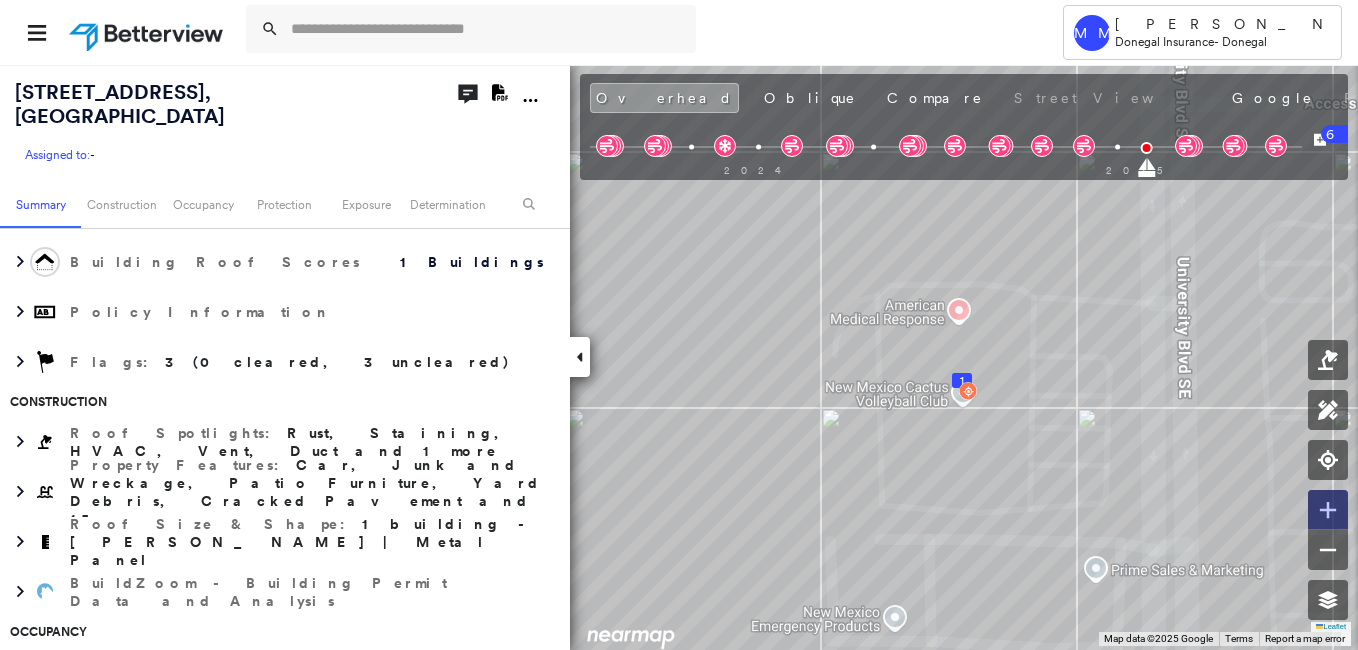 click 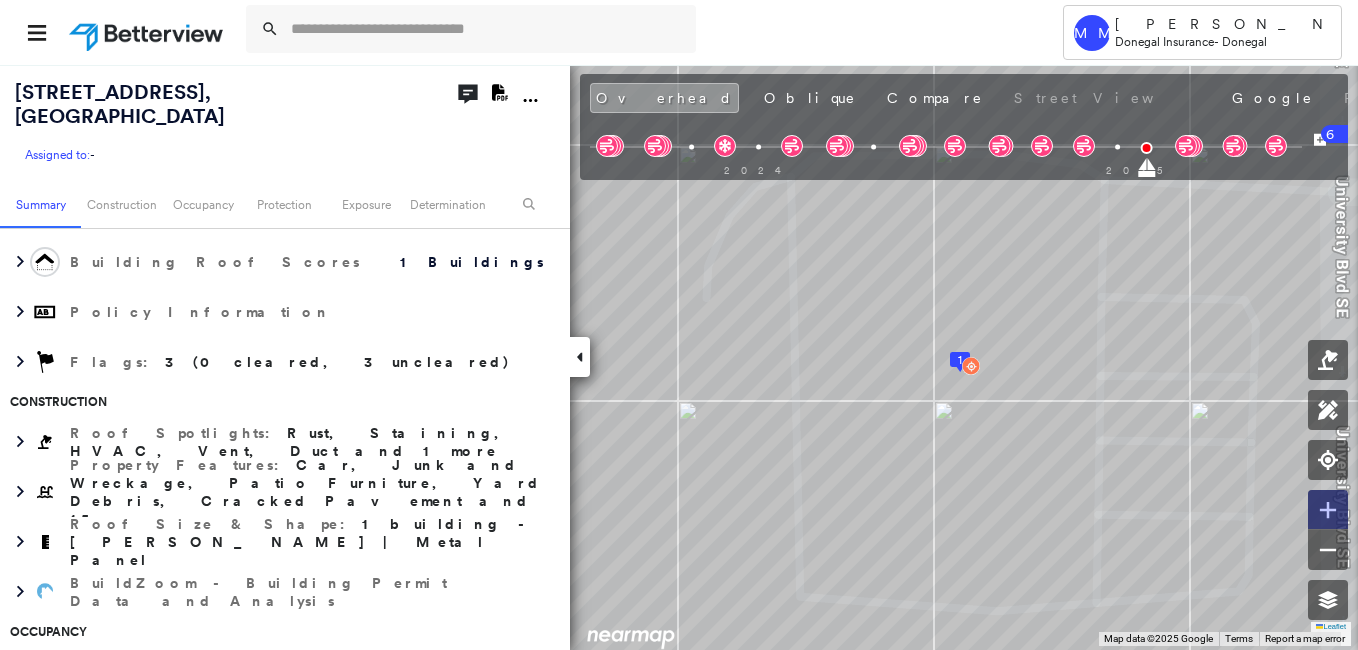 click 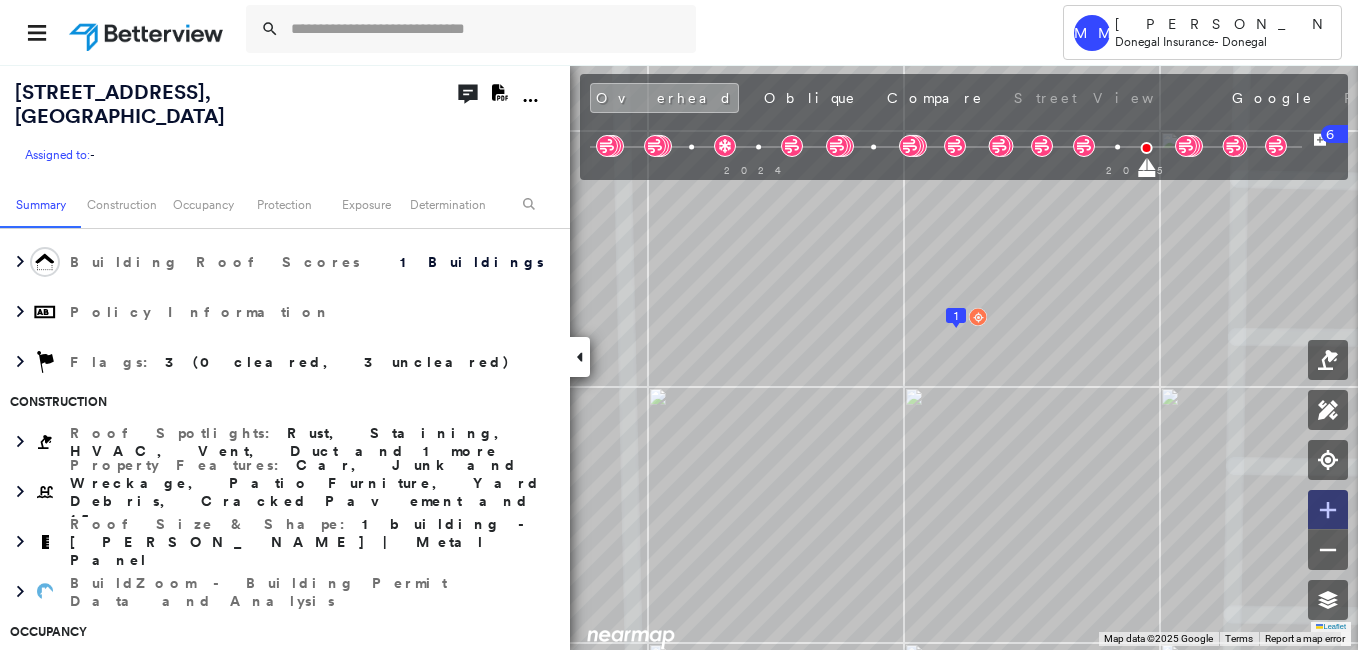 click 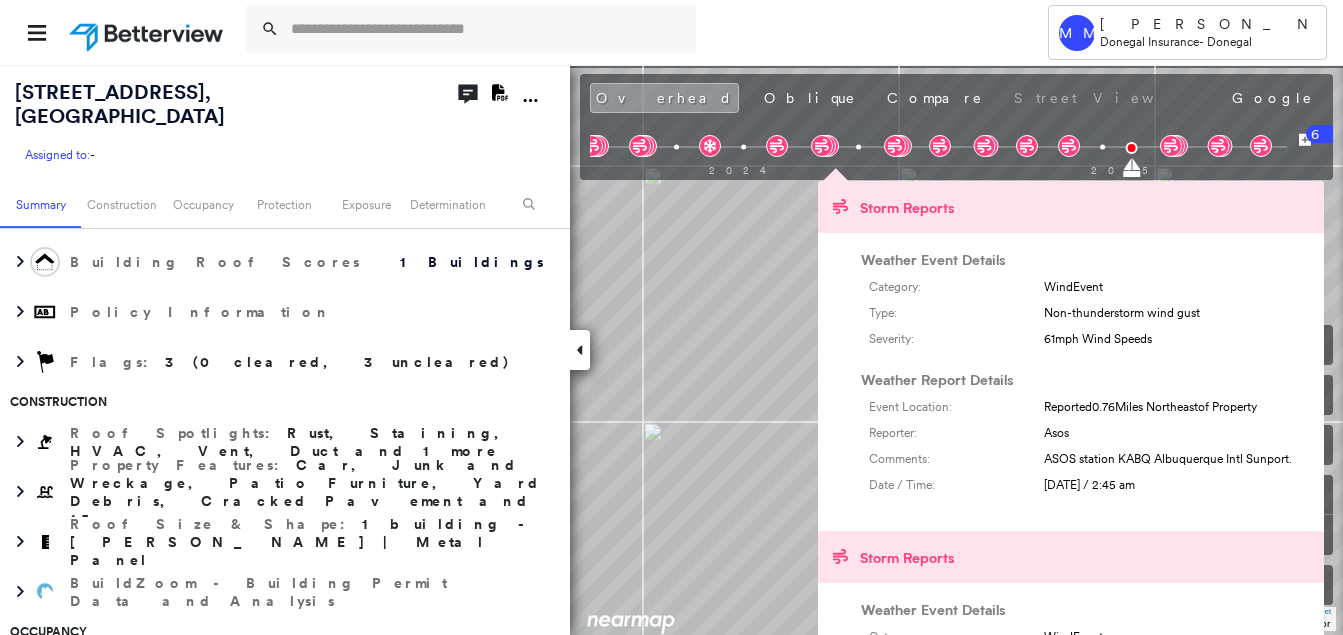 click on "Tower MM [PERSON_NAME] Donegal Insurance  -   [GEOGRAPHIC_DATA] [STREET_ADDRESS] Assigned to:  - Assigned to:  - Assigned to:  - Open Comments Download PDF Report Summary Construction Occupancy Protection Exposure Determination Overhead Obliques Street View Roof Spotlight™ Index :  9 out of 100 0 100 25 1 50 75 Building Roof Scores 1 Buildings Policy Information Flags :  3 (0 cleared, 3 uncleared) Construction Roof Spotlights :  Rust, Staining, HVAC, Vent, Duct and 1 more Property Features :  Car, Junk and Wreckage, Patio Furniture, Yard Debris, Cracked Pavement and 15 more Roof Size & Shape :  1 building  - [PERSON_NAME] | Metal Panel BuildZoom - Building Permit Data and Analysis Occupancy Ownership Place Detail Protection Exposure Fire Path FEMA Risk Index Wind Claim Predictor: Average Risk 3   out of  5 Additional Perils Proximity Alerts :  Wooden Pallet Determination Flags :  3 (0 cleared, 3 uncleared) Uncleared Flags (3) Cleared Flags  (0) DBRS Yard Debris Flagged [DATE] Clear NEW Clear 69" at bounding box center (671, 317) 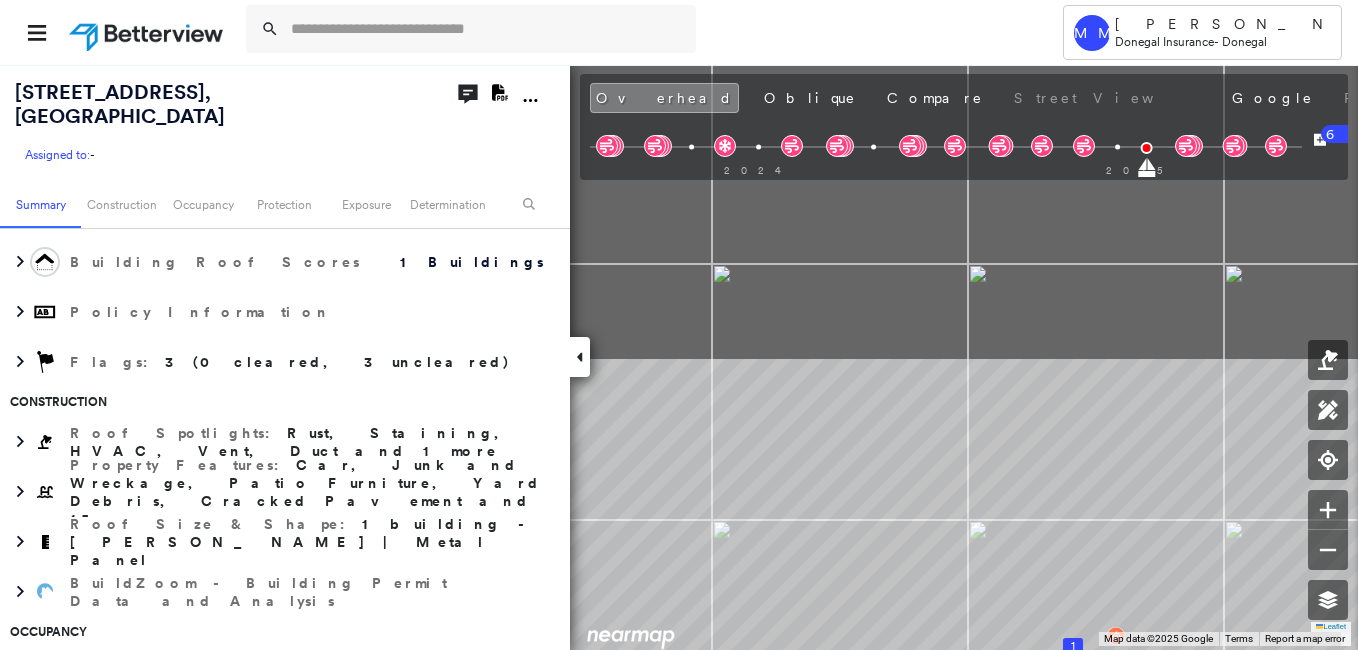 click on "Tower MM [PERSON_NAME] Donegal Insurance  -   [GEOGRAPHIC_DATA] [STREET_ADDRESS] Assigned to:  - Assigned to:  - Assigned to:  - Open Comments Download PDF Report Summary Construction Occupancy Protection Exposure Determination Overhead Obliques Street View Roof Spotlight™ Index :  9 out of 100 0 100 25 1 50 75 Building Roof Scores 1 Buildings Policy Information Flags :  3 (0 cleared, 3 uncleared) Construction Roof Spotlights :  Rust, Staining, HVAC, Vent, Duct and 1 more Property Features :  Car, Junk and Wreckage, Patio Furniture, Yard Debris, Cracked Pavement and 15 more Roof Size & Shape :  1 building  - [PERSON_NAME] | Metal Panel BuildZoom - Building Permit Data and Analysis Occupancy Ownership Place Detail Protection Exposure Fire Path FEMA Risk Index Wind Claim Predictor: Average Risk 3   out of  5 Additional Perils Proximity Alerts :  Wooden Pallet Determination Flags :  3 (0 cleared, 3 uncleared) Uncleared Flags (3) Cleared Flags  (0) DBRS Yard Debris Flagged [DATE] Clear NEW Clear 69" at bounding box center (679, 325) 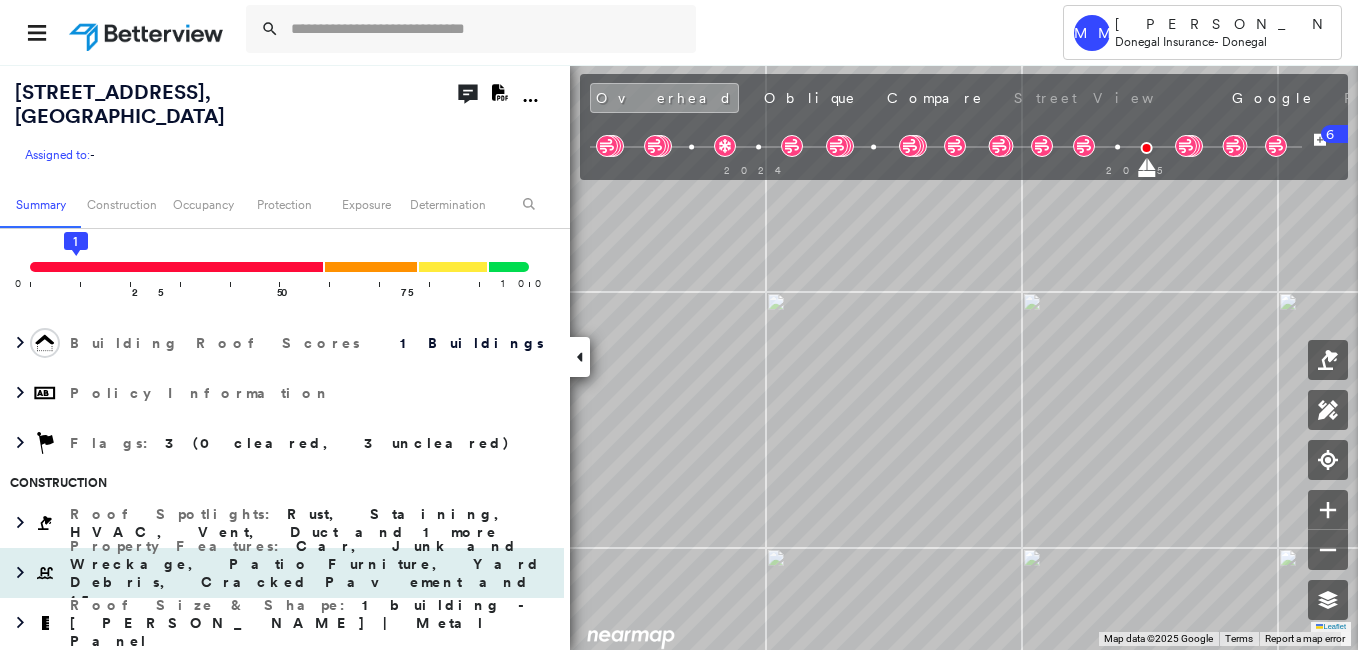 scroll, scrollTop: 0, scrollLeft: 0, axis: both 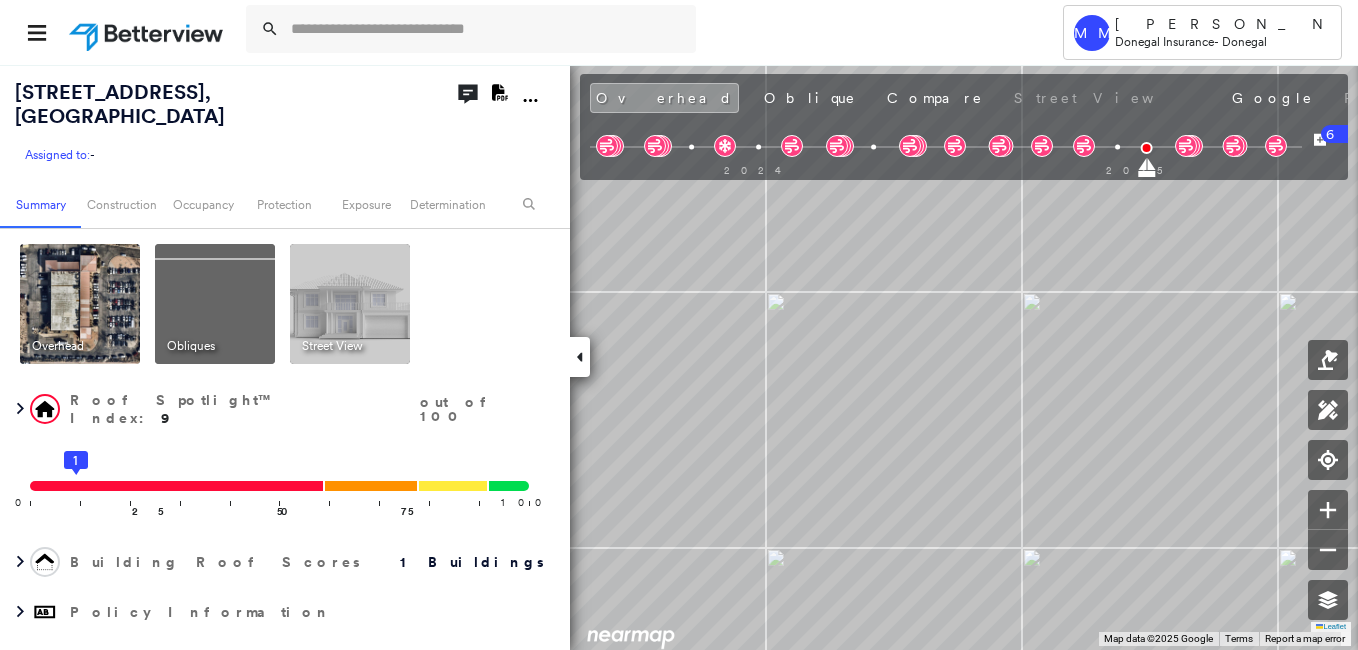 click at bounding box center (350, 304) 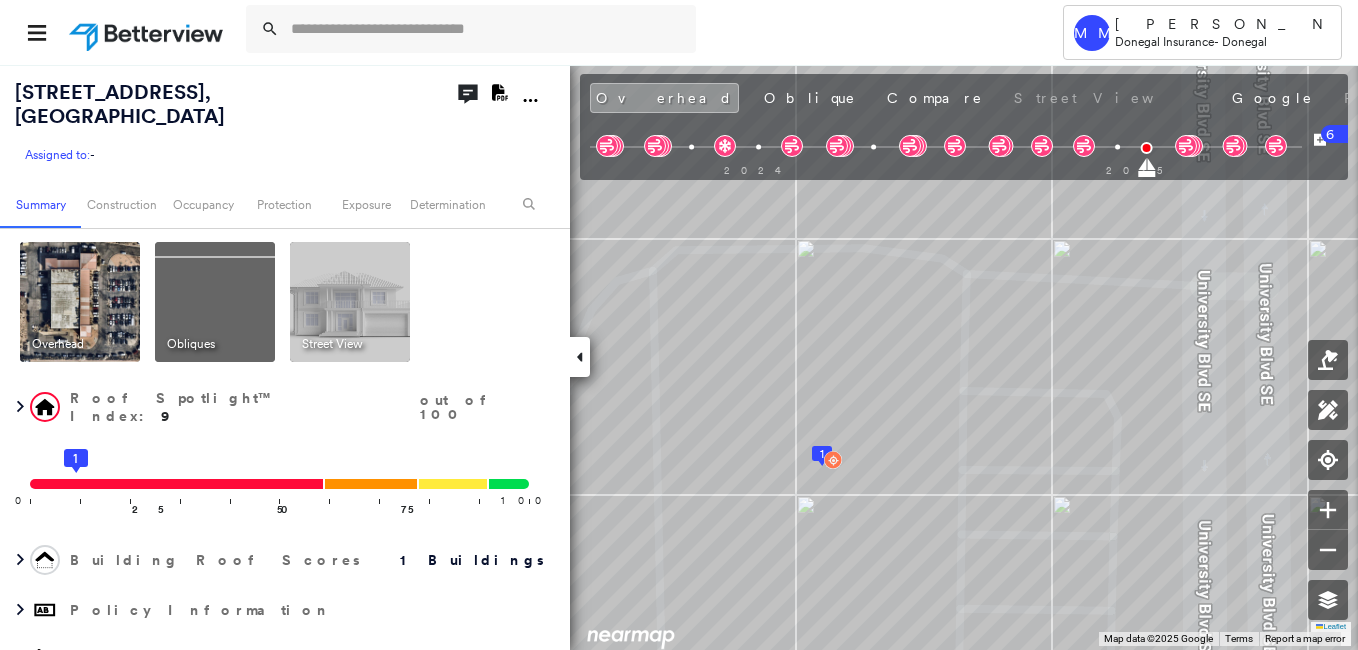 scroll, scrollTop: 0, scrollLeft: 0, axis: both 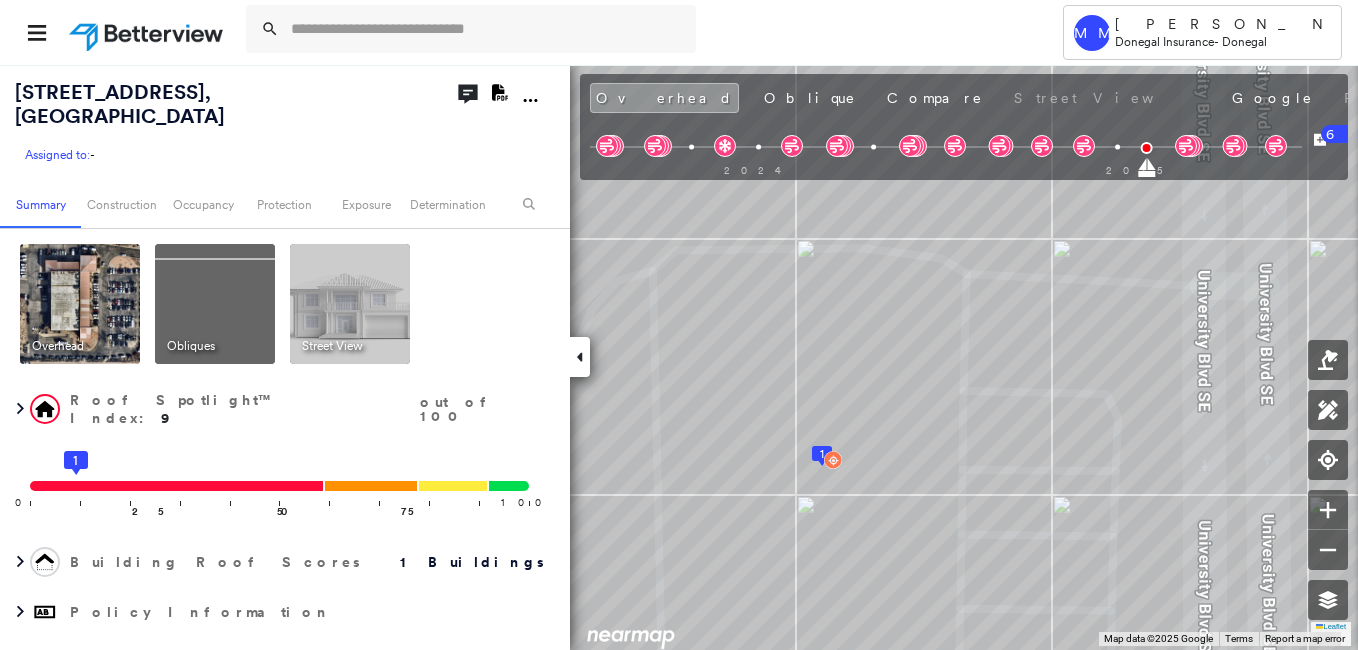 click at bounding box center [215, 304] 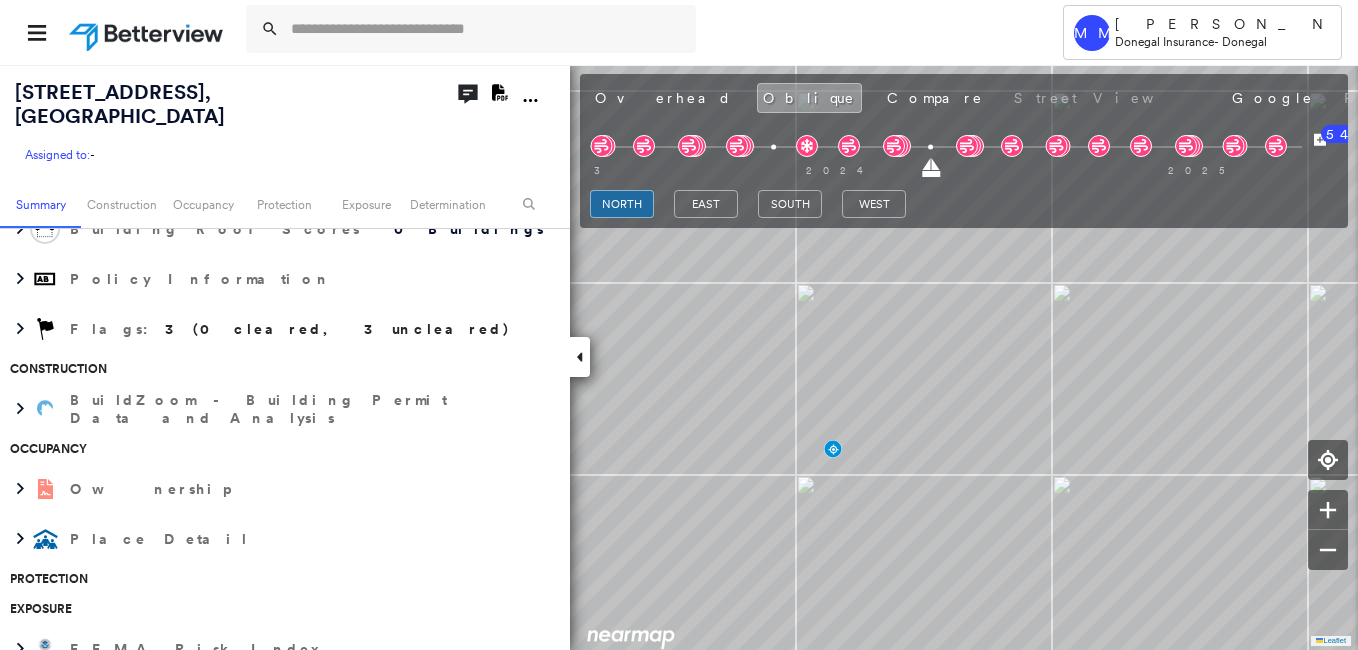 scroll, scrollTop: 400, scrollLeft: 0, axis: vertical 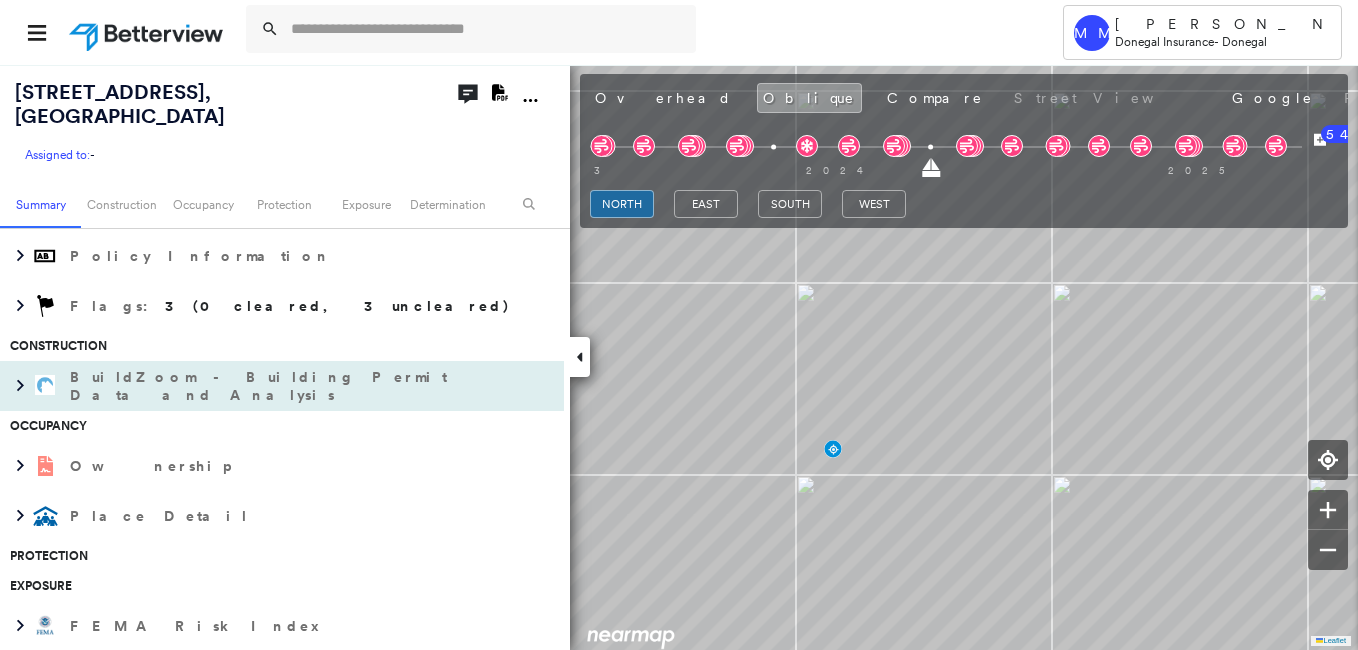 click on "BuildZoom - Building Permit Data and Analysis" at bounding box center (262, 386) 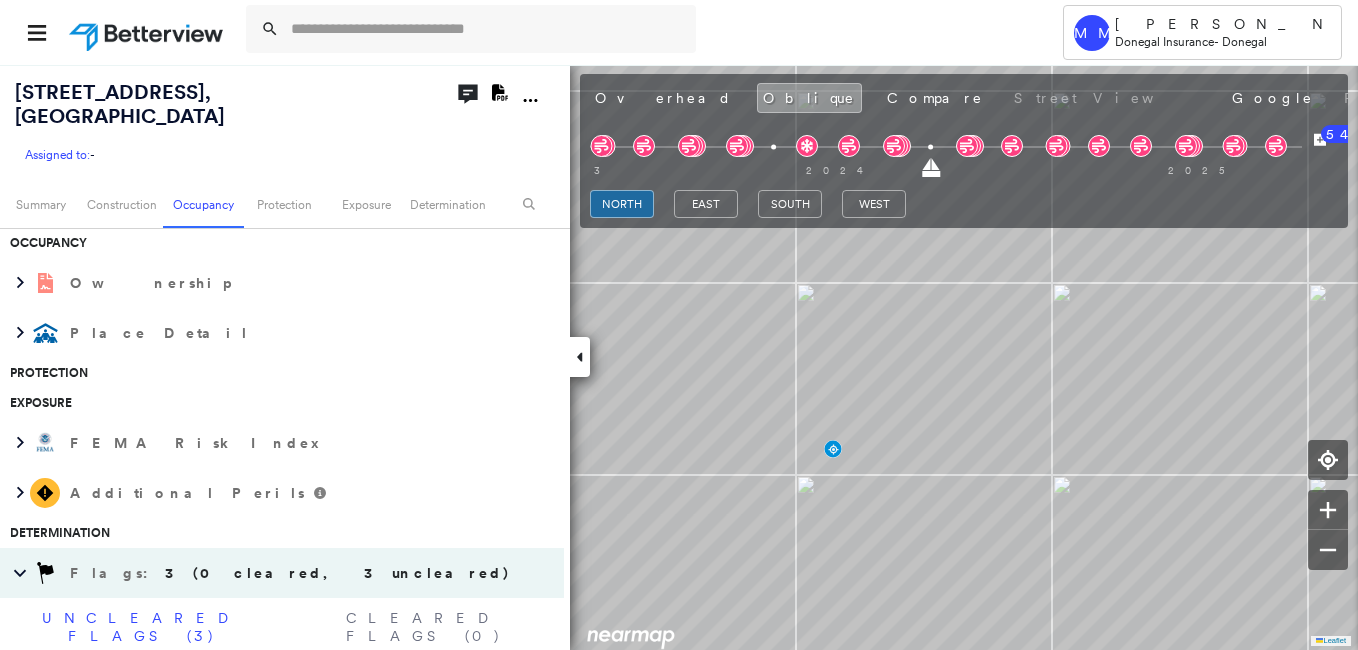 scroll, scrollTop: 1800, scrollLeft: 0, axis: vertical 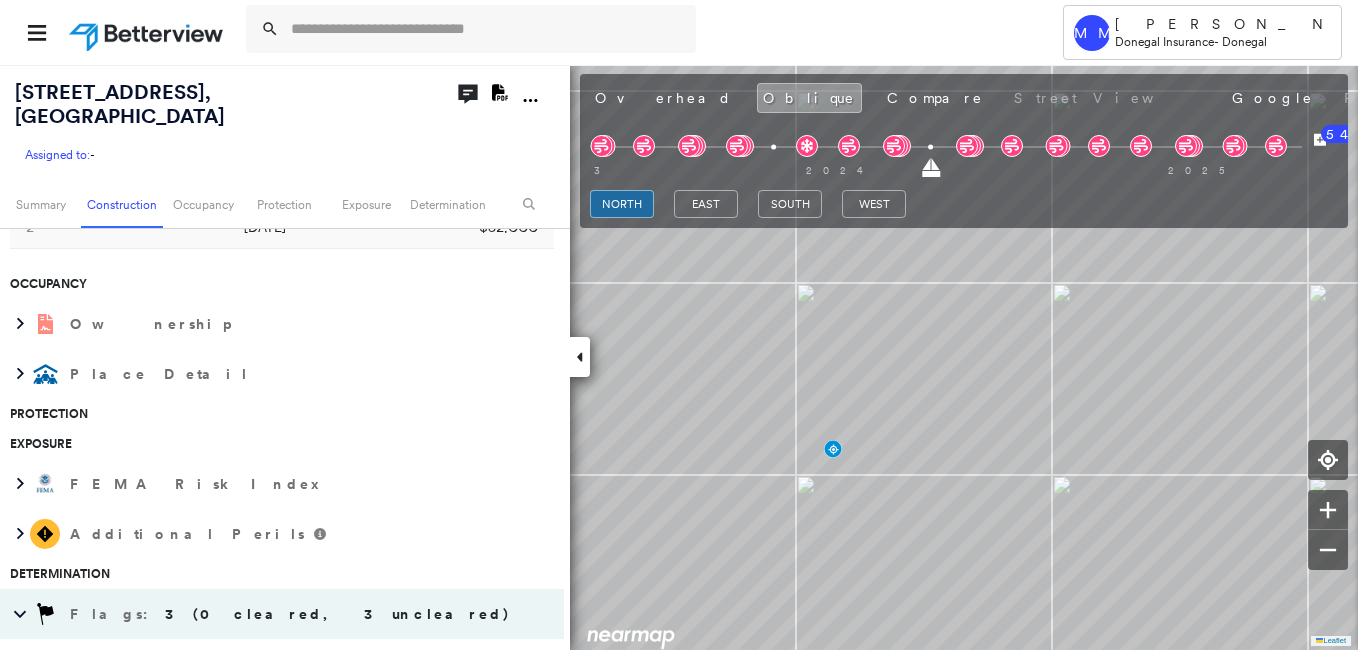 click on "Ownership" at bounding box center (262, 324) 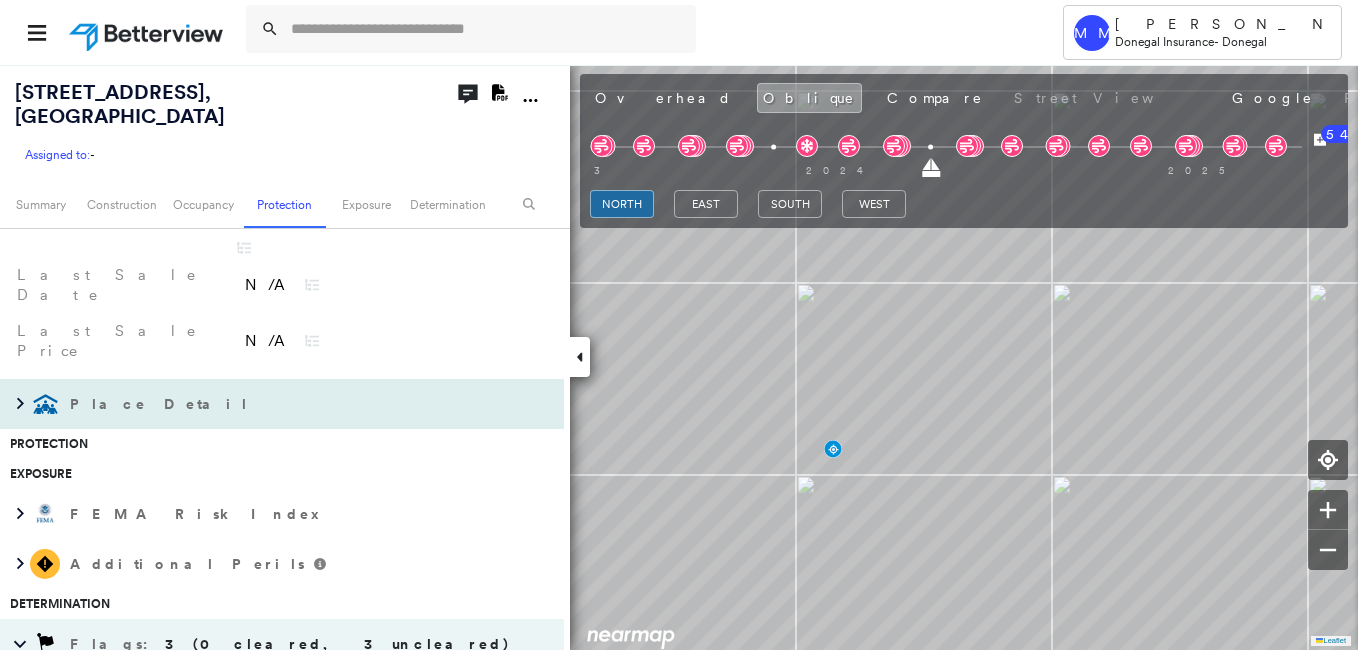 scroll, scrollTop: 1727, scrollLeft: 0, axis: vertical 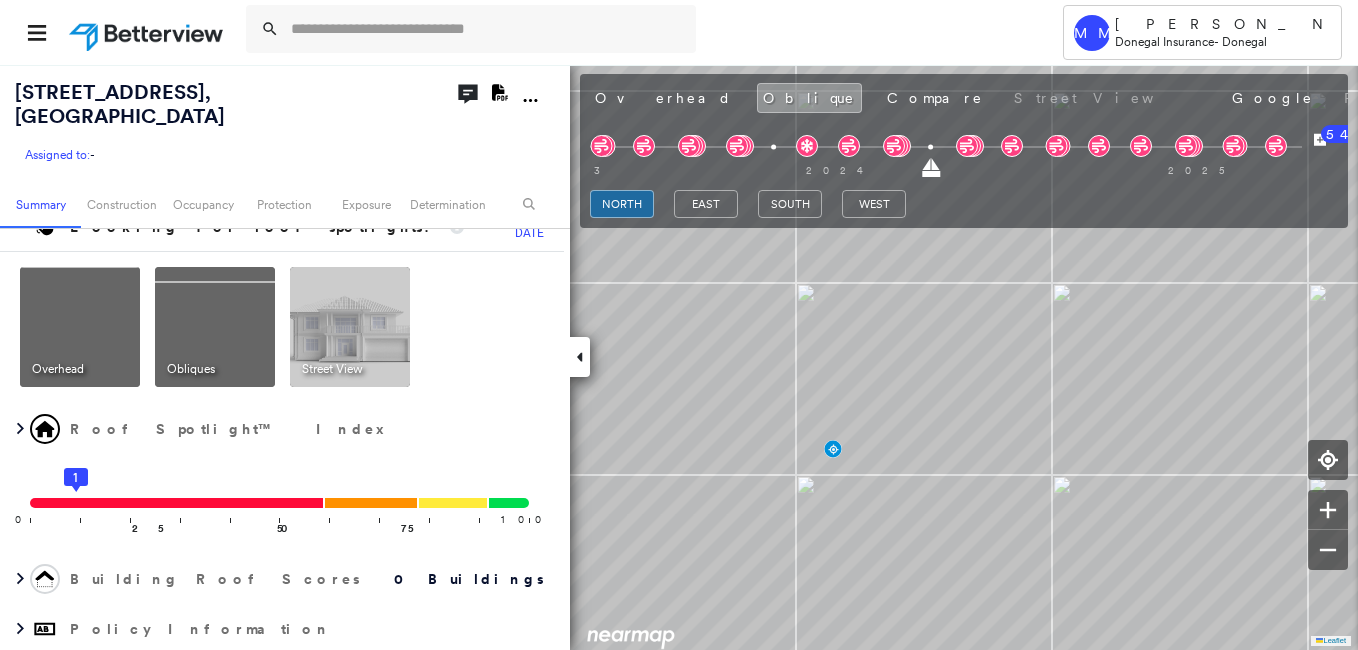 click at bounding box center [80, 327] 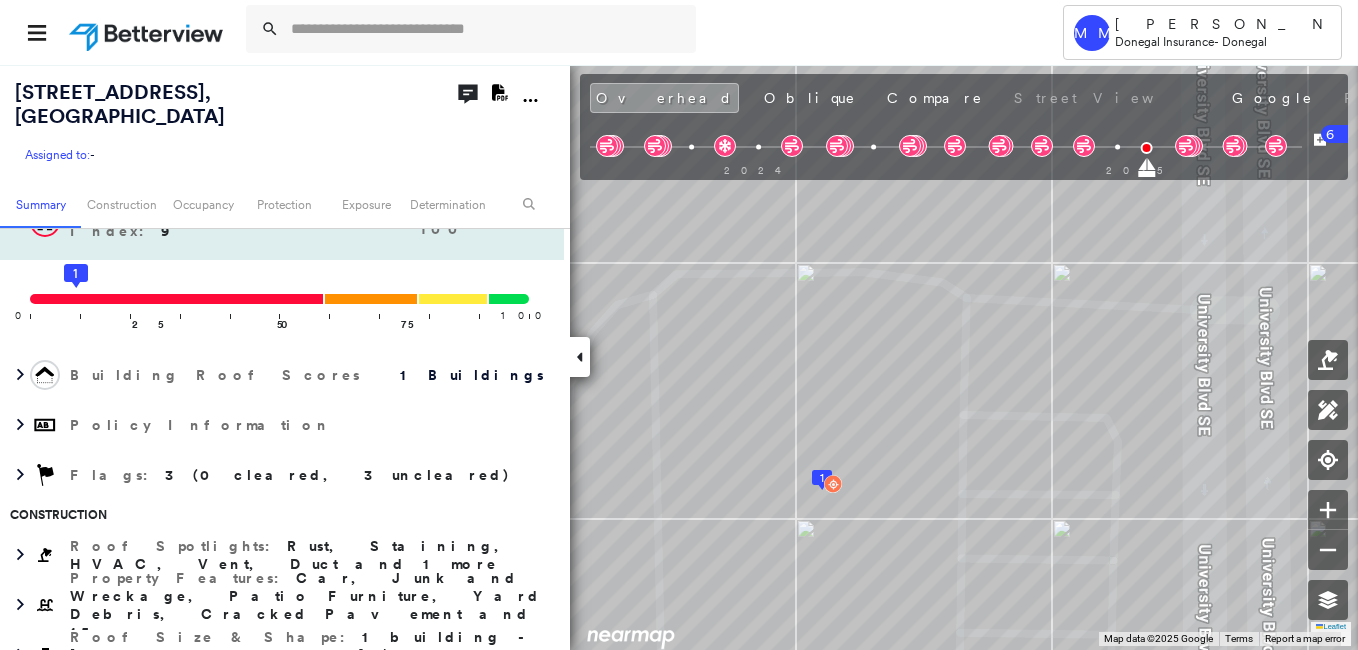 scroll, scrollTop: 227, scrollLeft: 0, axis: vertical 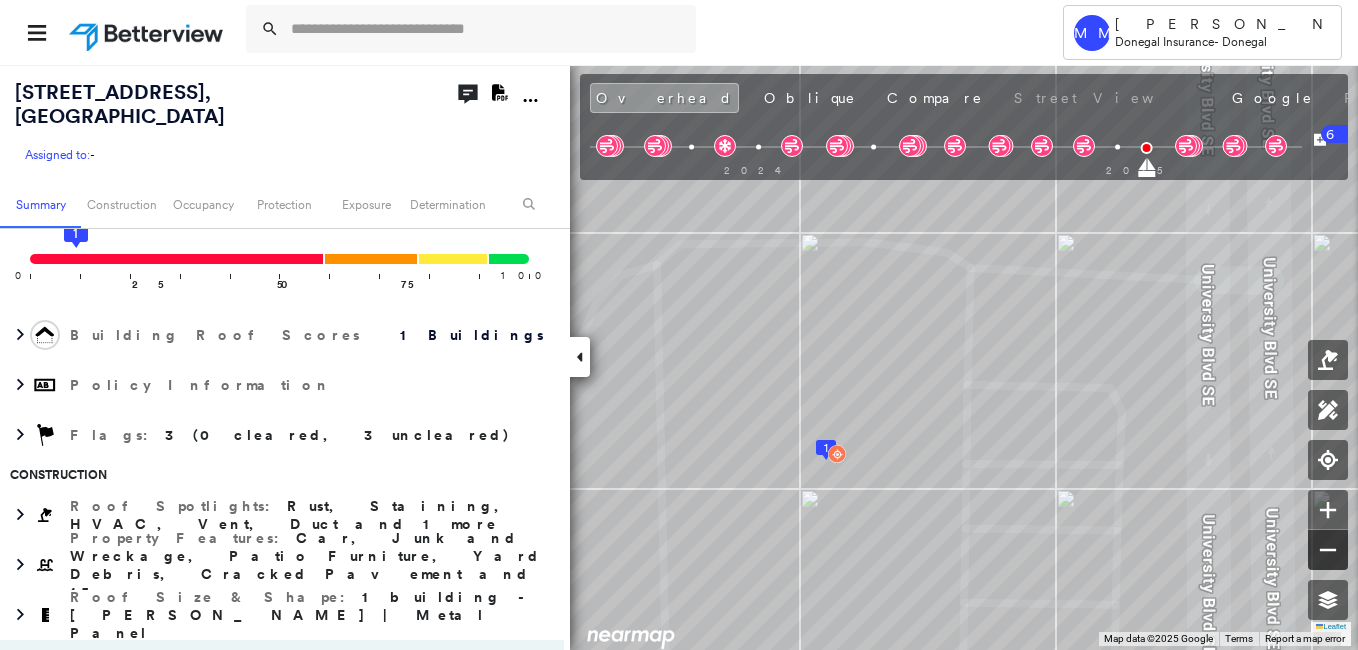 click 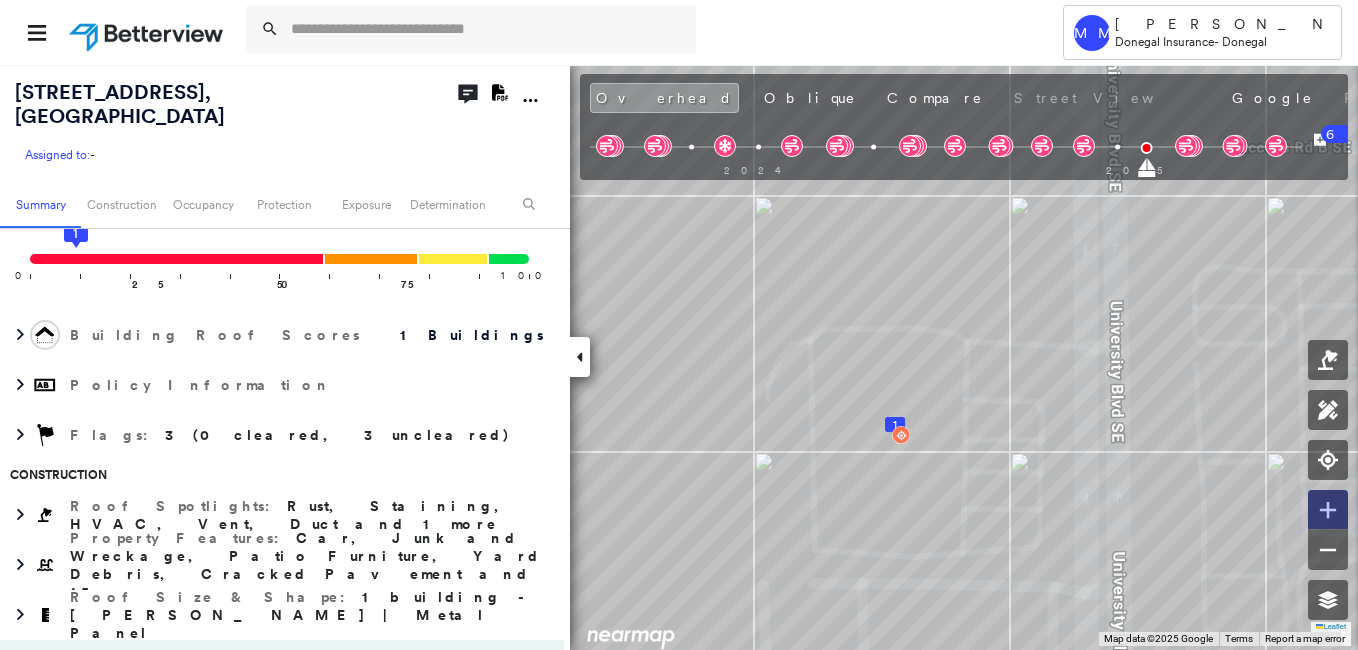 click 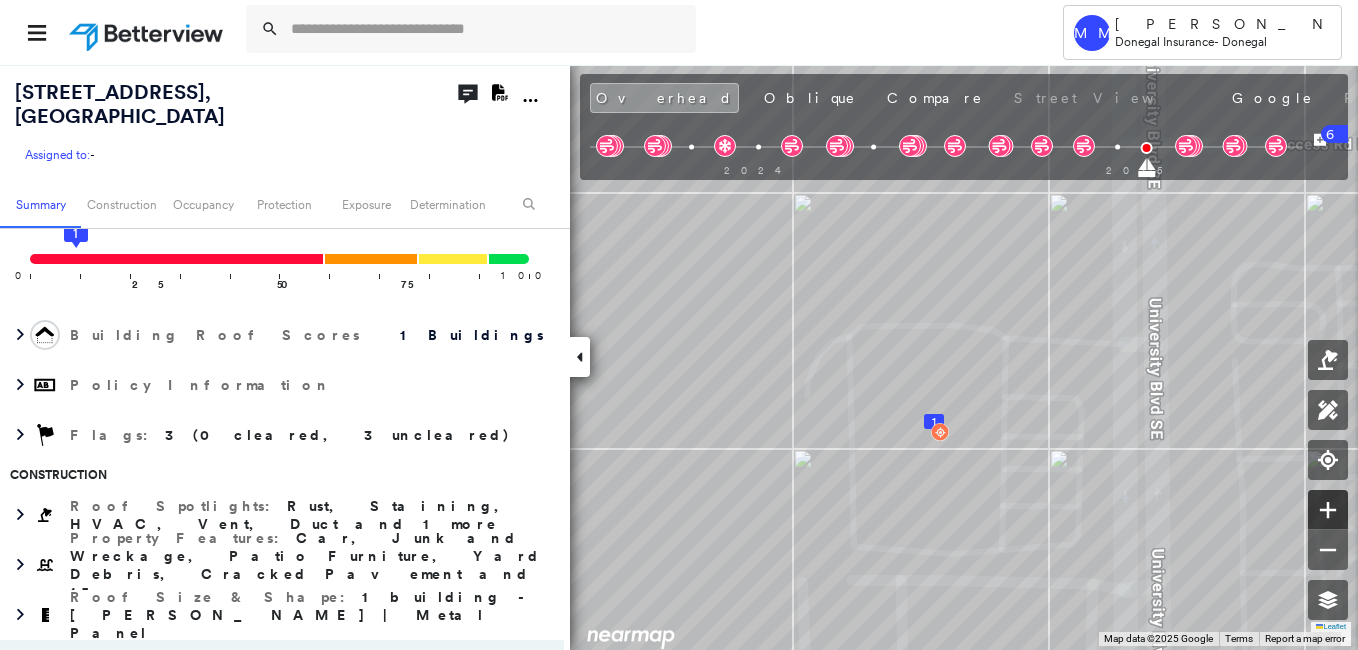 click 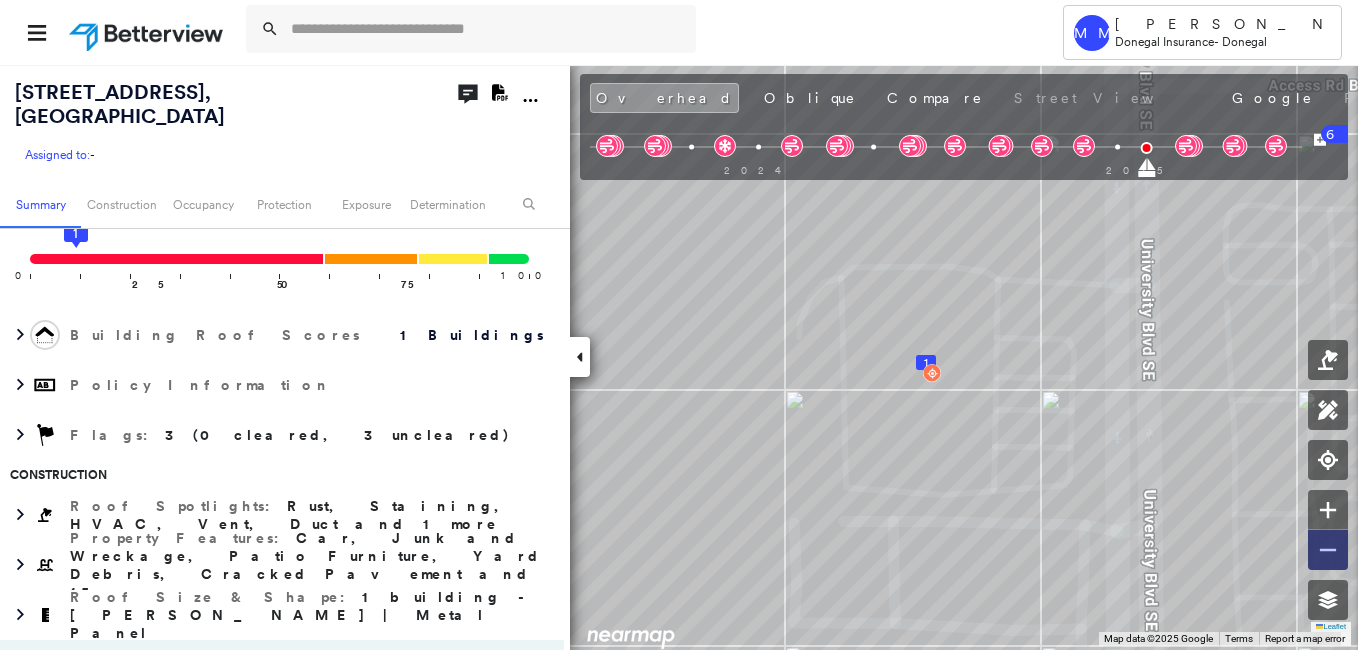 click 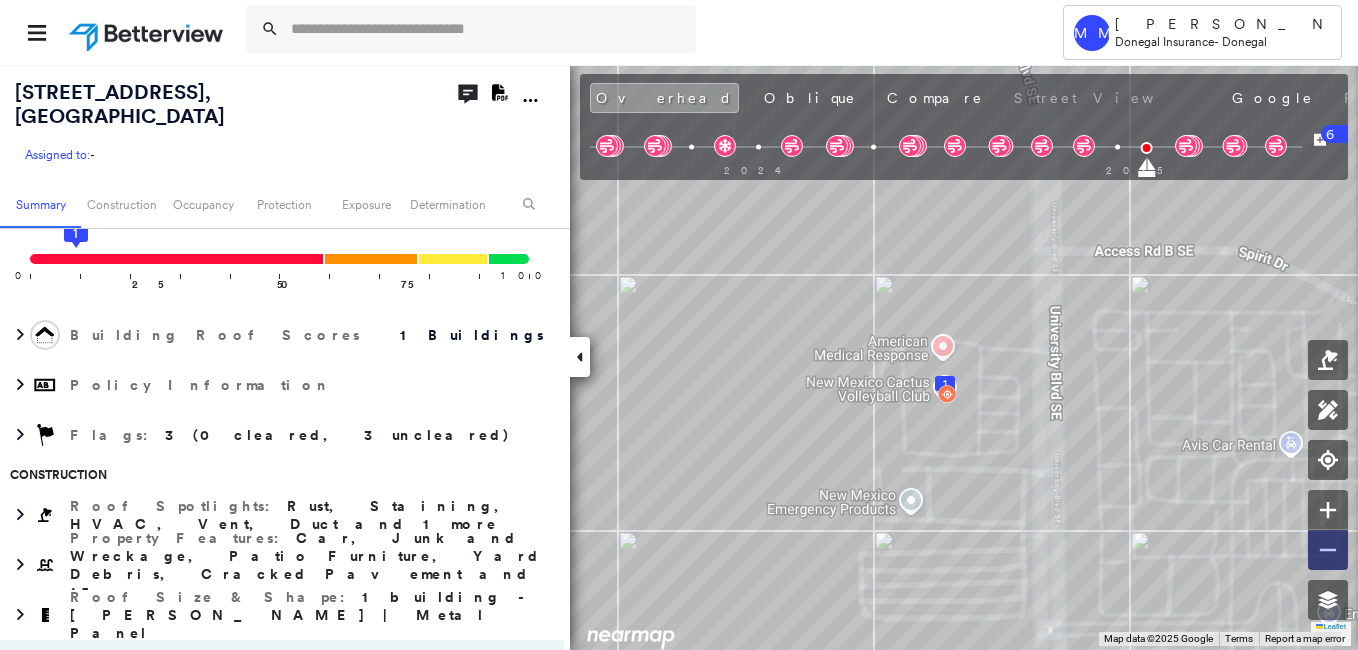 click 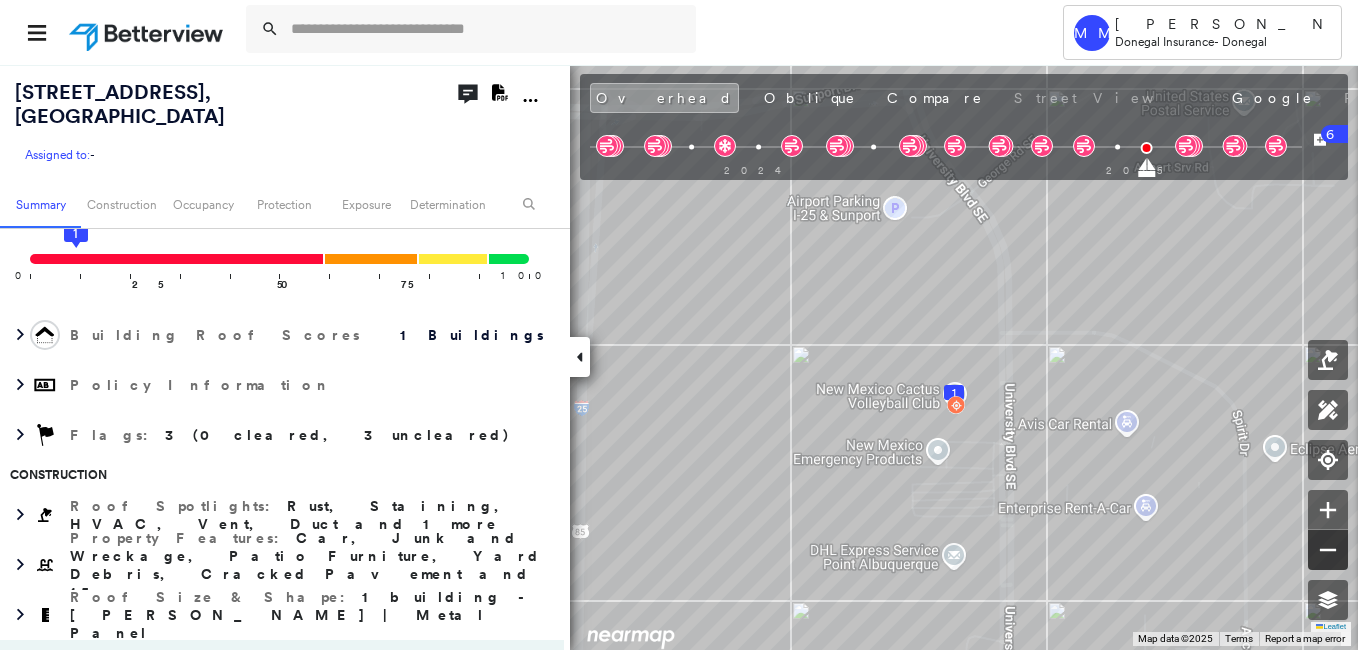 click 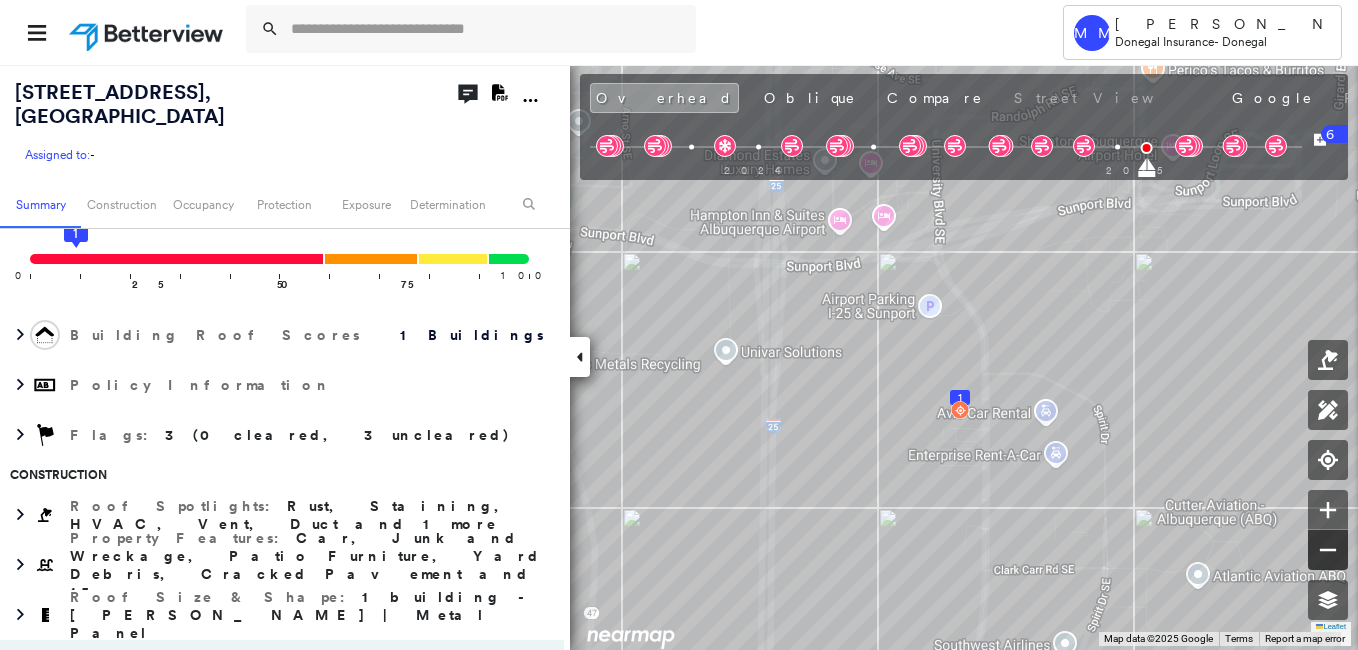 click 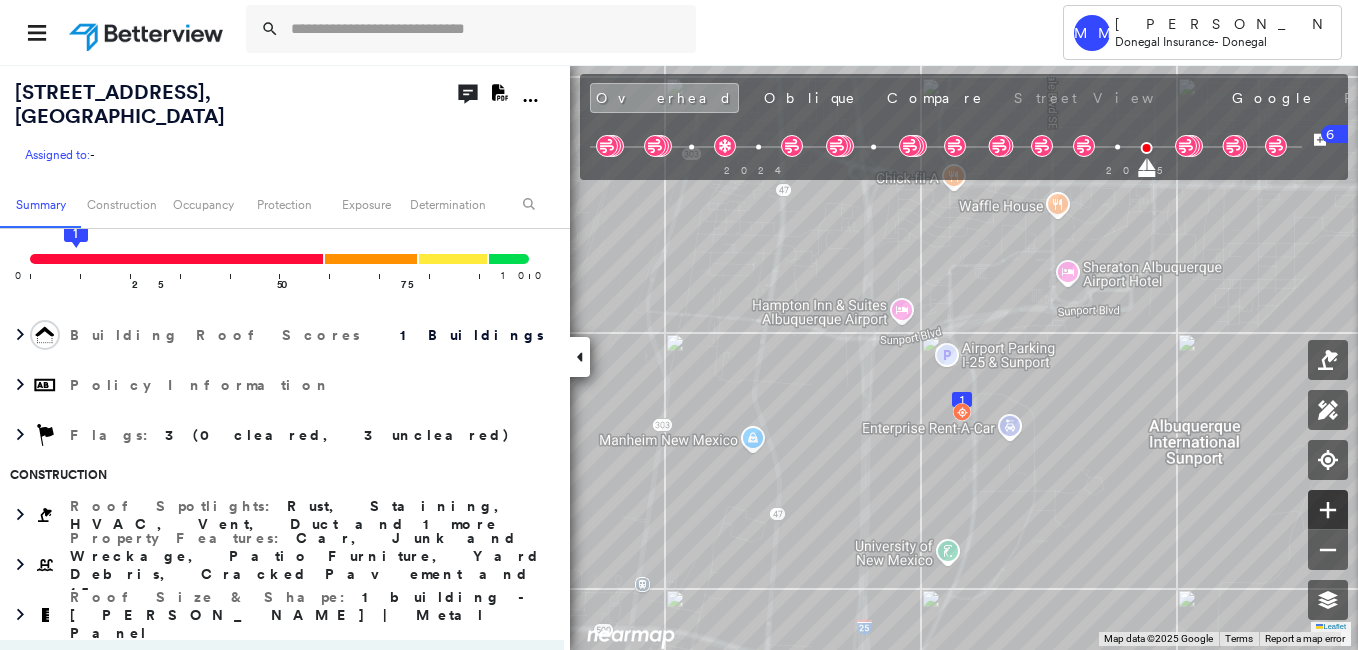 click 